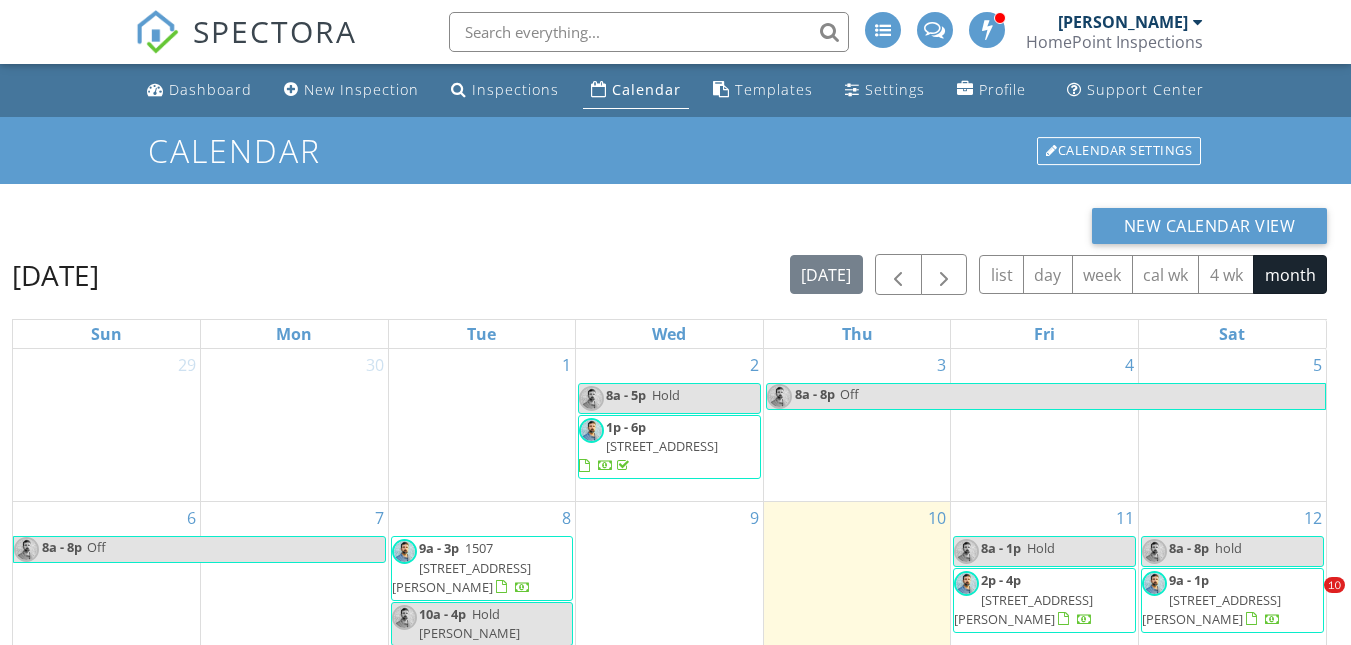 scroll, scrollTop: 266, scrollLeft: 0, axis: vertical 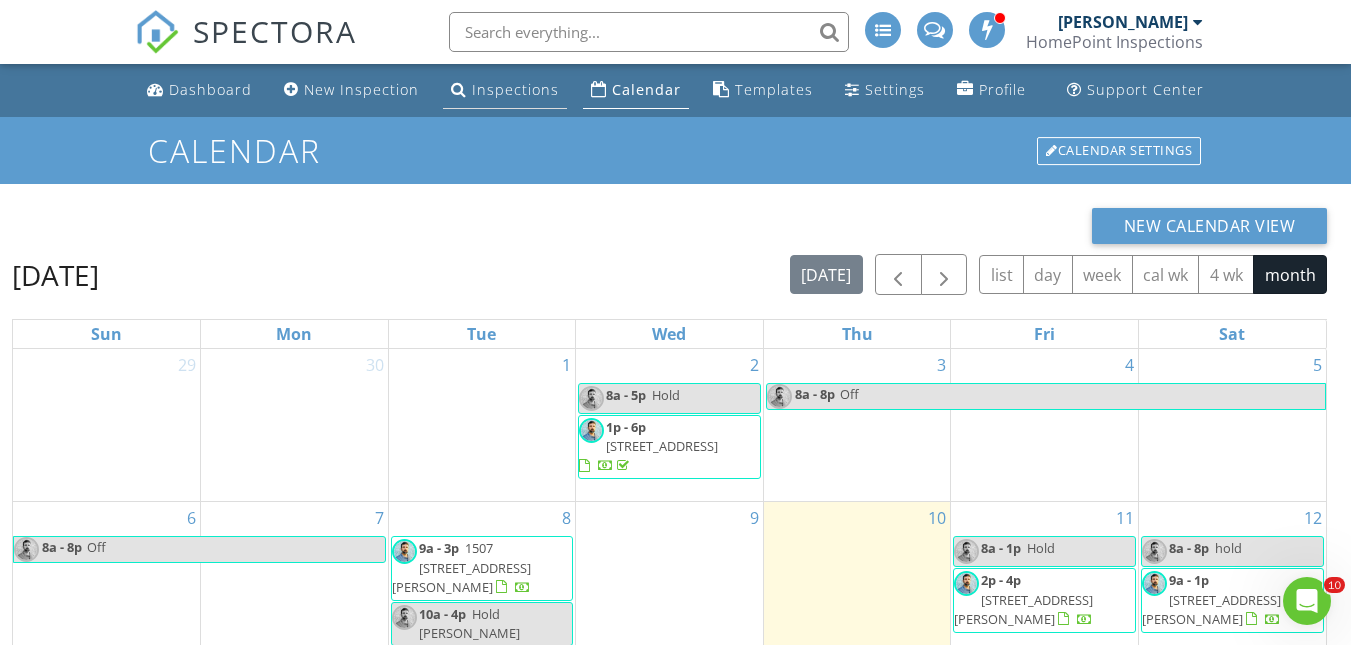 click on "Inspections" at bounding box center [515, 89] 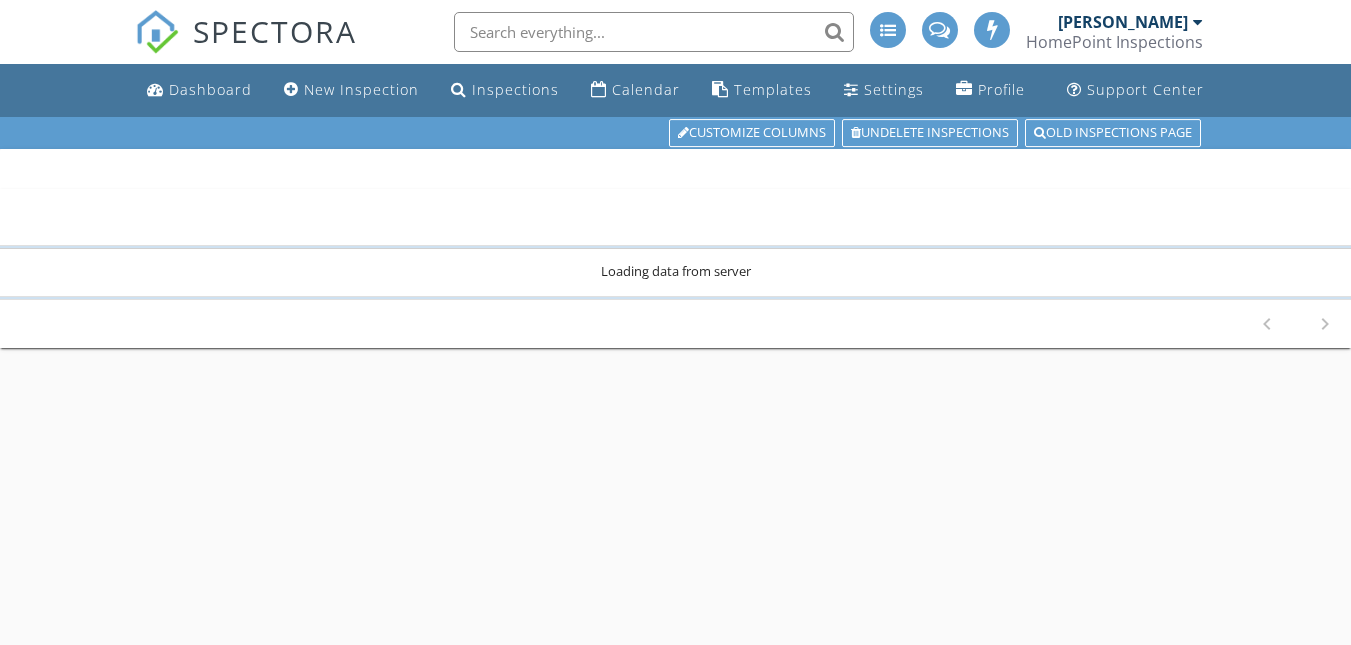 scroll, scrollTop: 0, scrollLeft: 0, axis: both 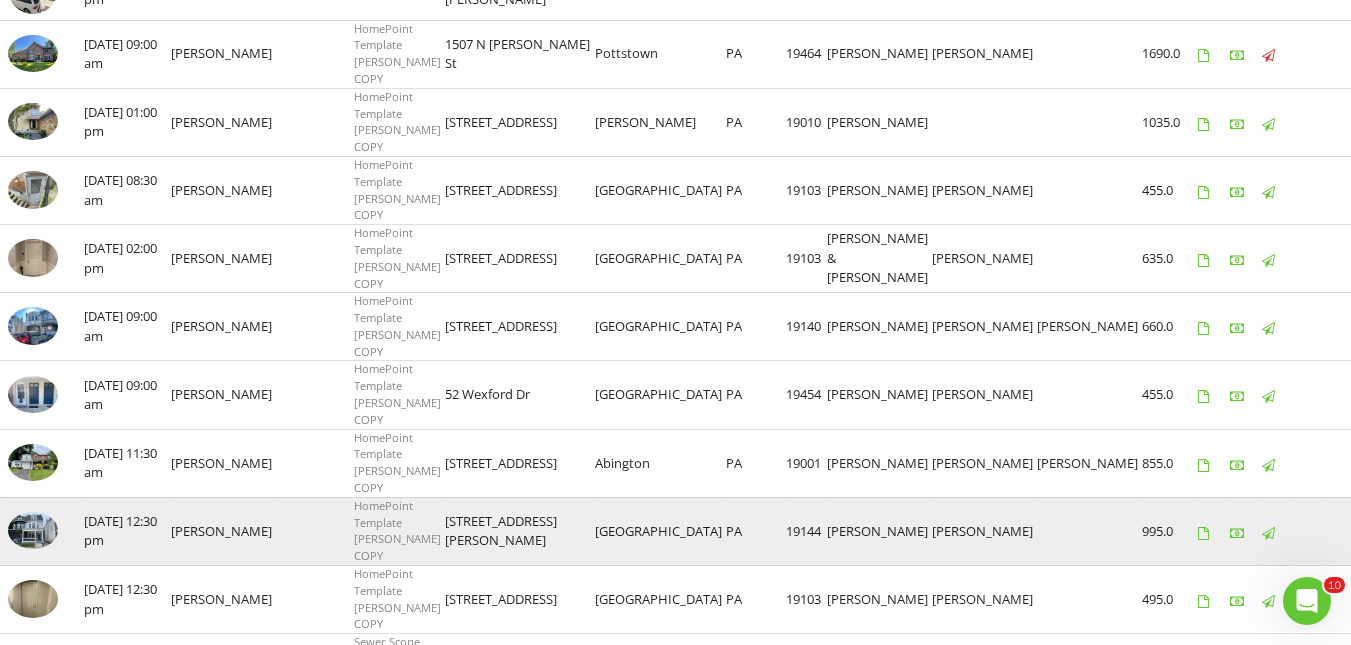 click at bounding box center (42, 531) 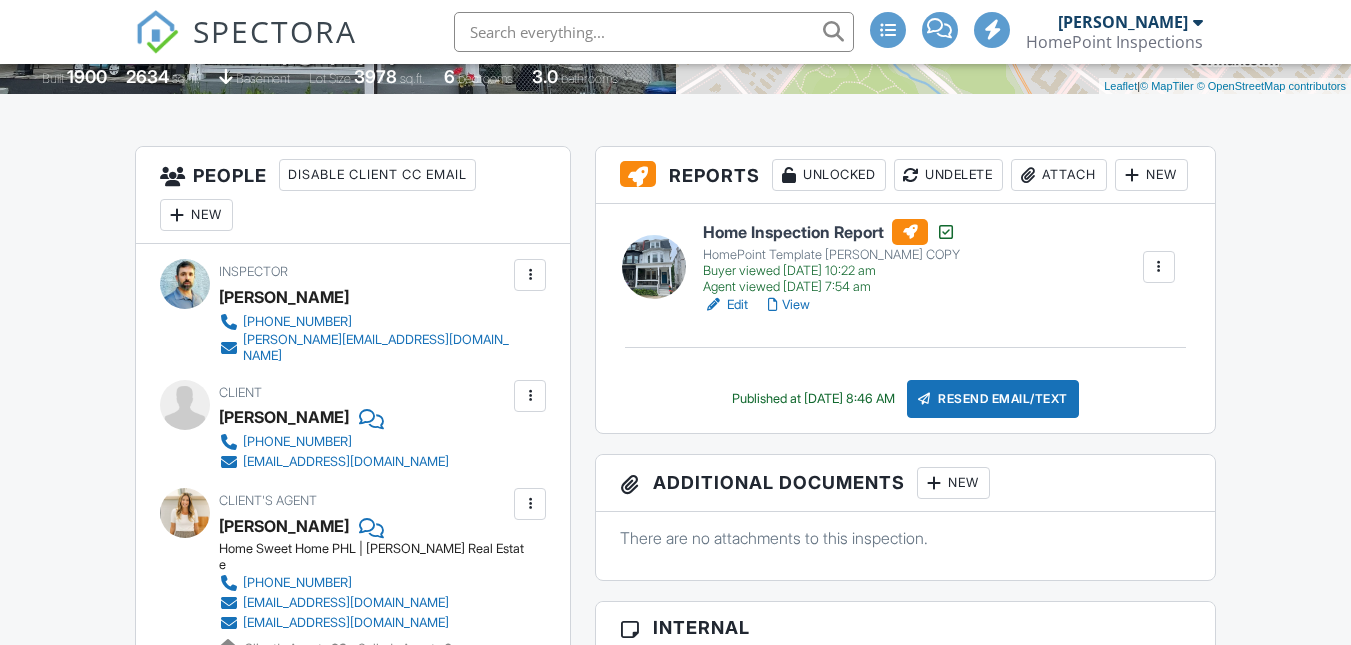 scroll, scrollTop: 440, scrollLeft: 0, axis: vertical 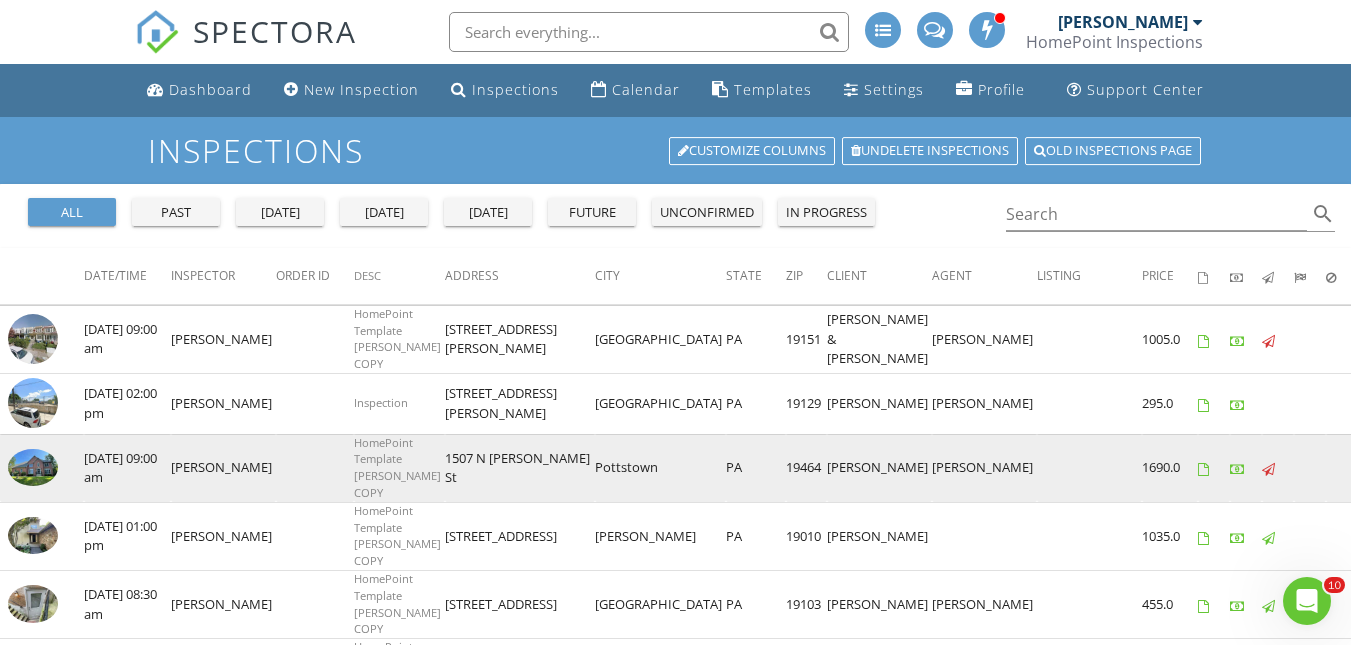 click at bounding box center [33, 468] 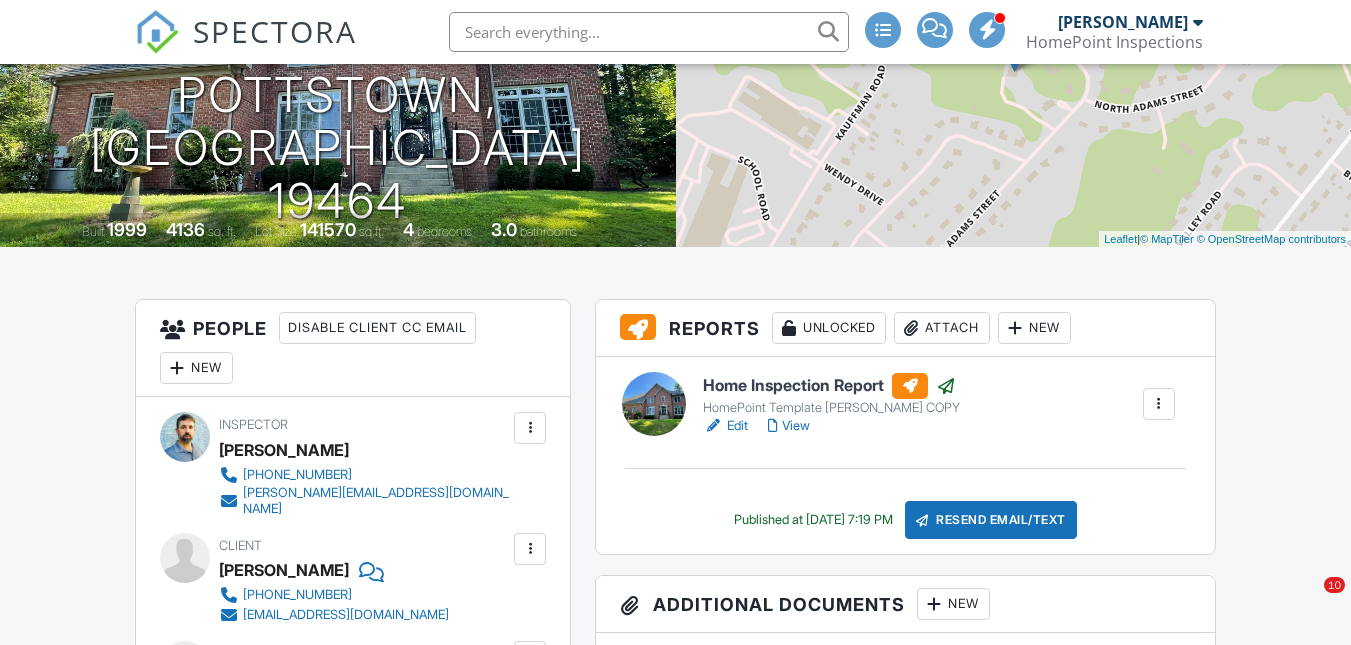 scroll, scrollTop: 287, scrollLeft: 0, axis: vertical 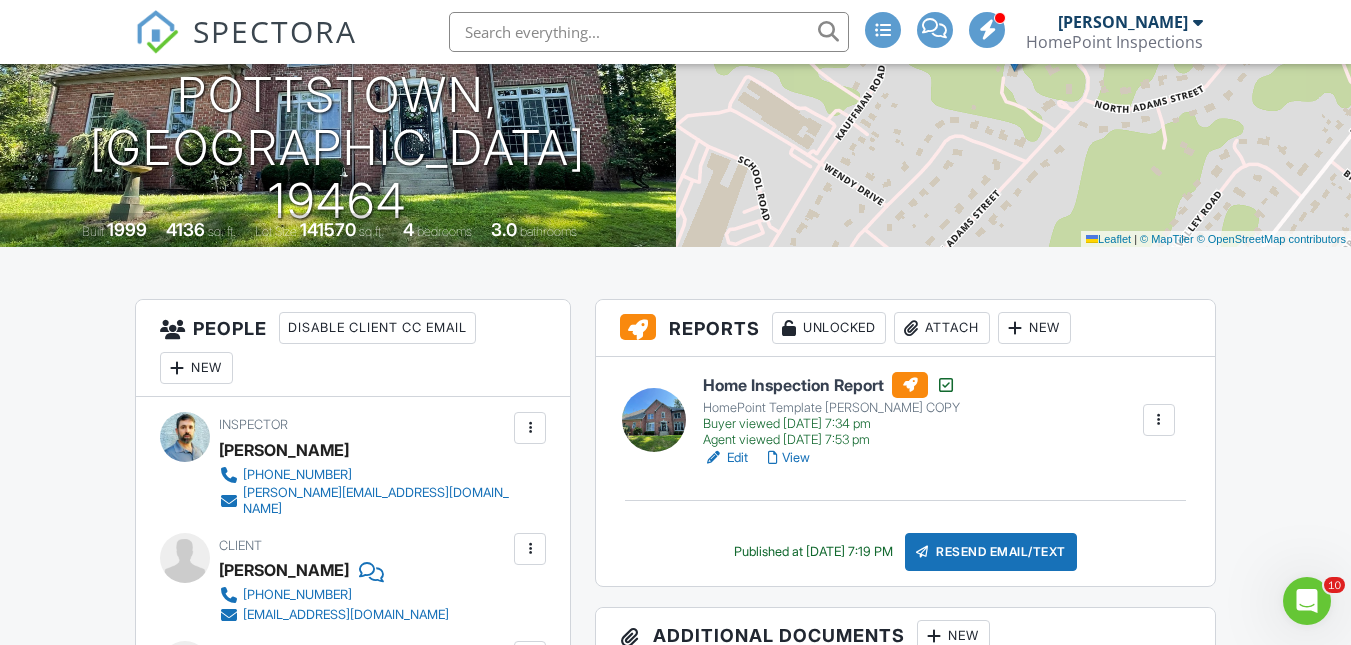 click at bounding box center (1159, 420) 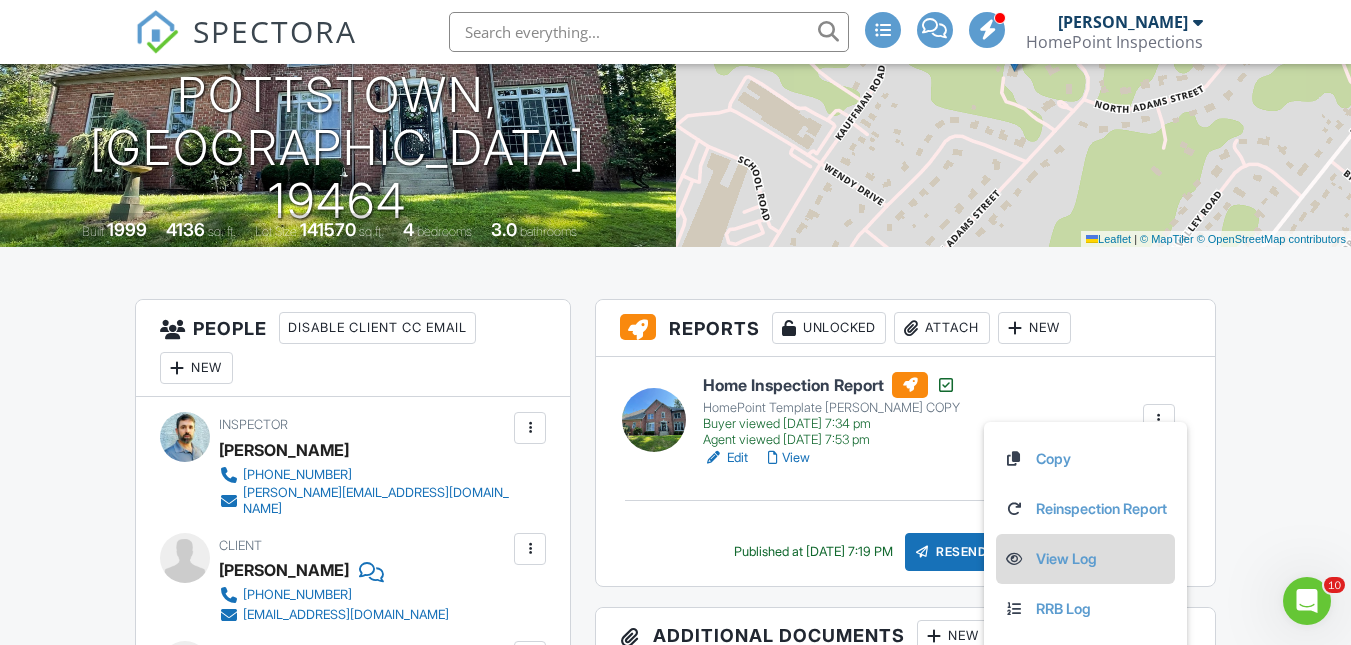 click on "View Log" at bounding box center [1085, 559] 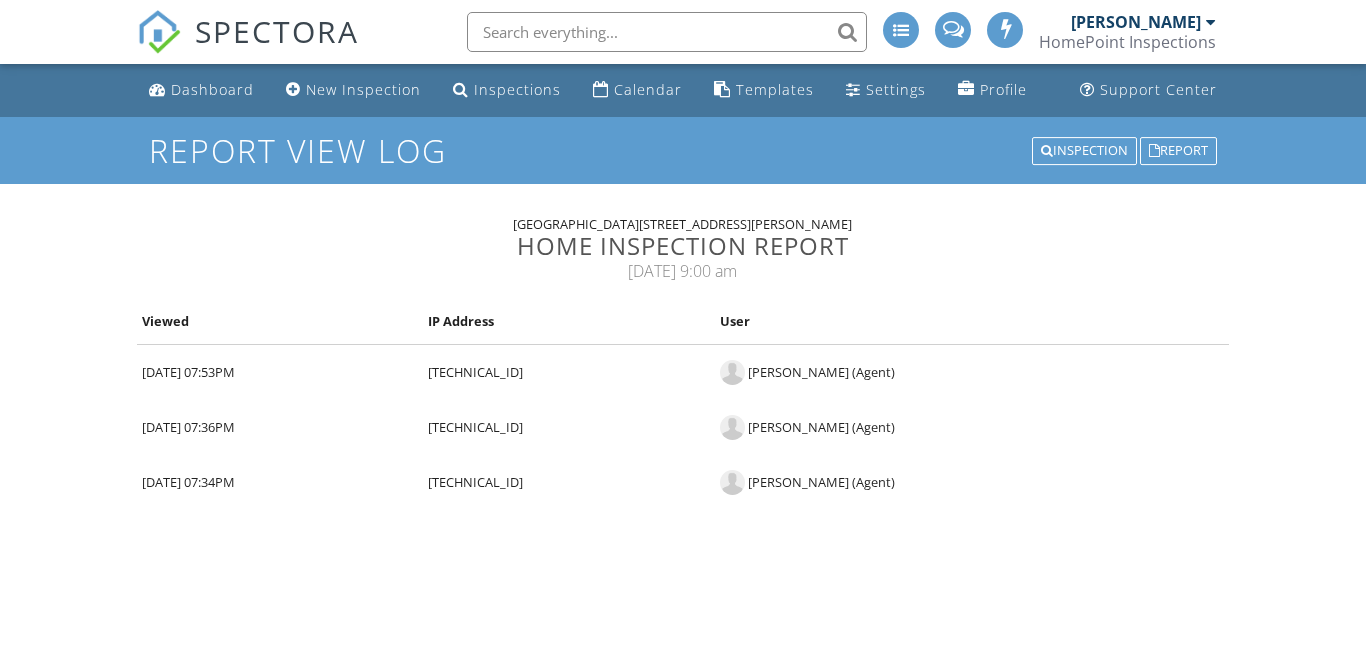 scroll, scrollTop: 0, scrollLeft: 0, axis: both 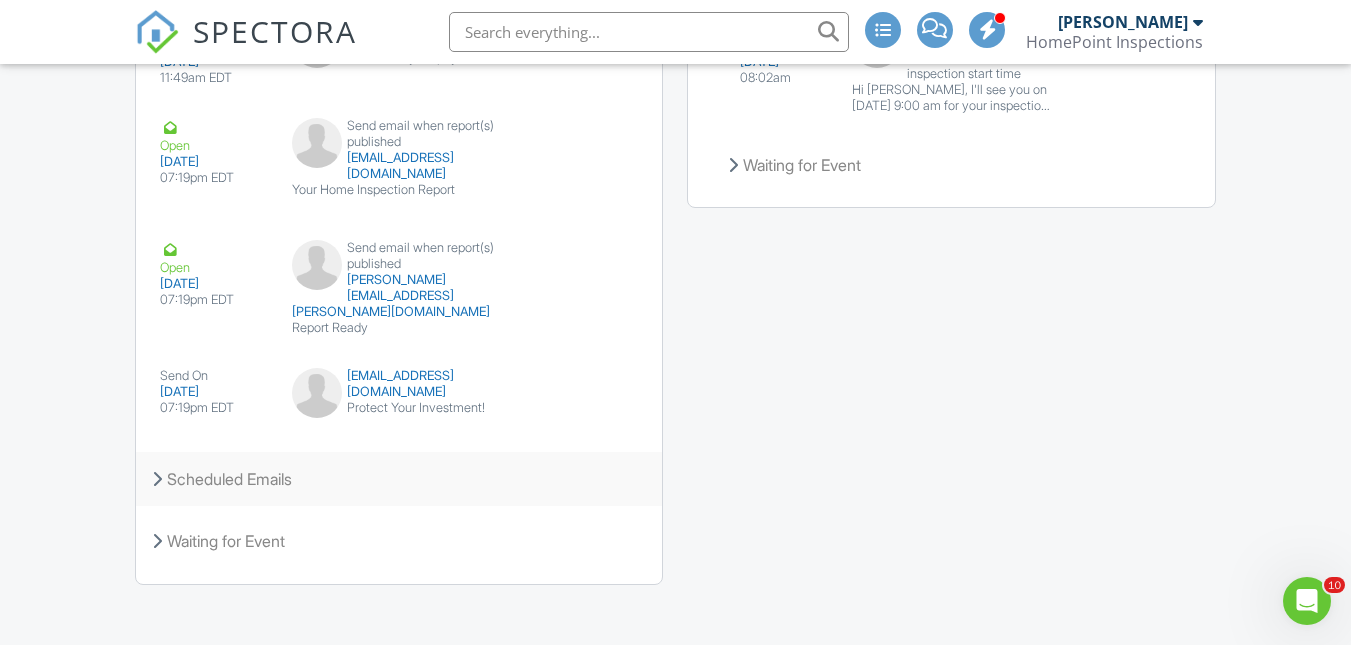 click on "Scheduled Emails" at bounding box center [399, 479] 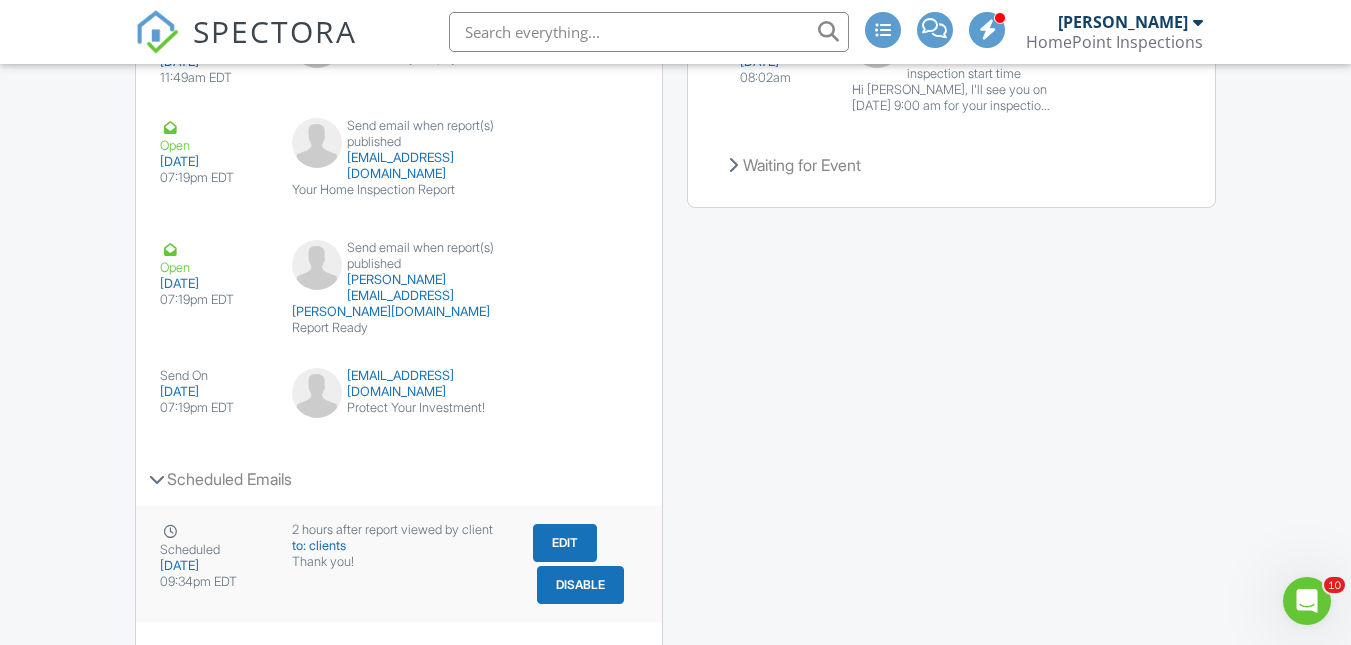 click on "Disable" at bounding box center (580, 585) 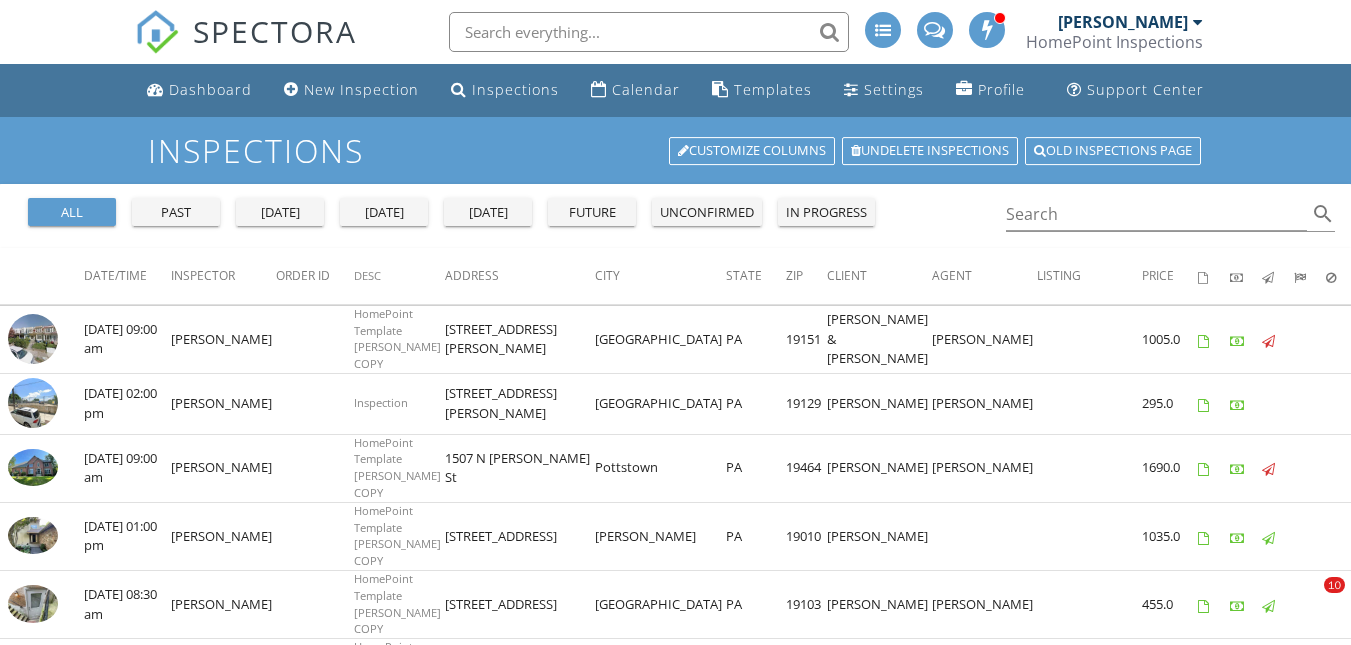 scroll, scrollTop: 0, scrollLeft: 0, axis: both 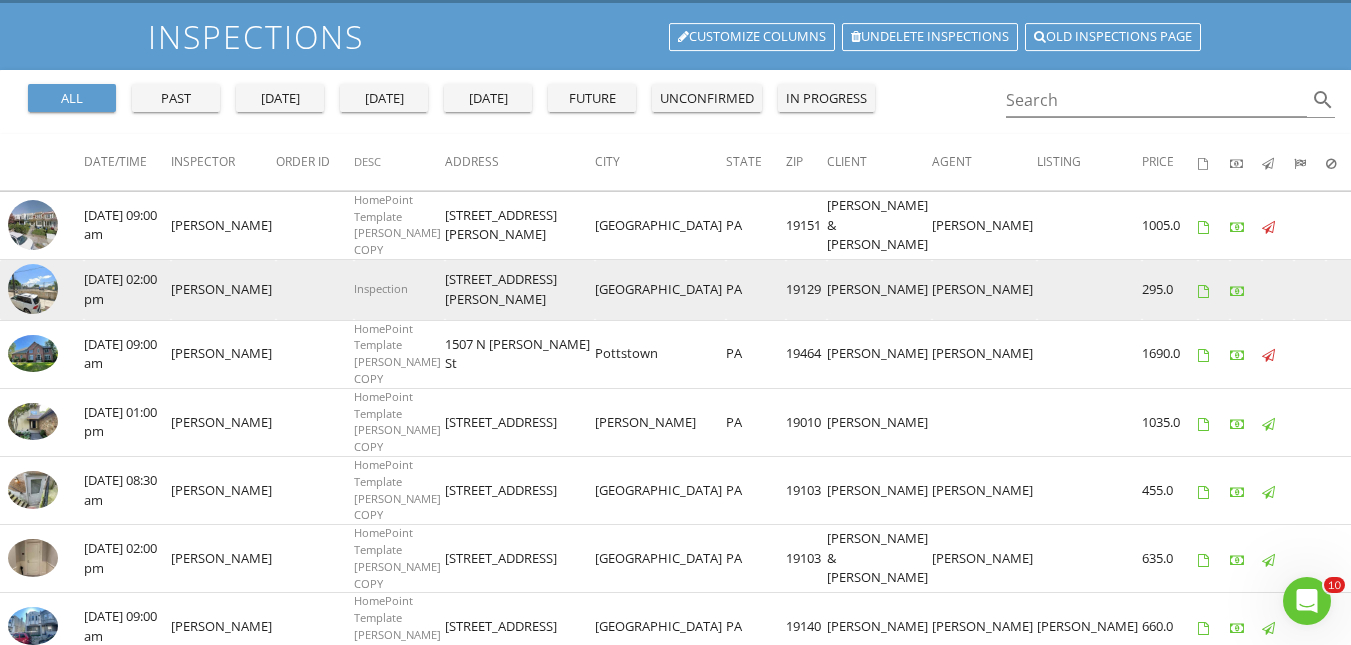 click at bounding box center (33, 289) 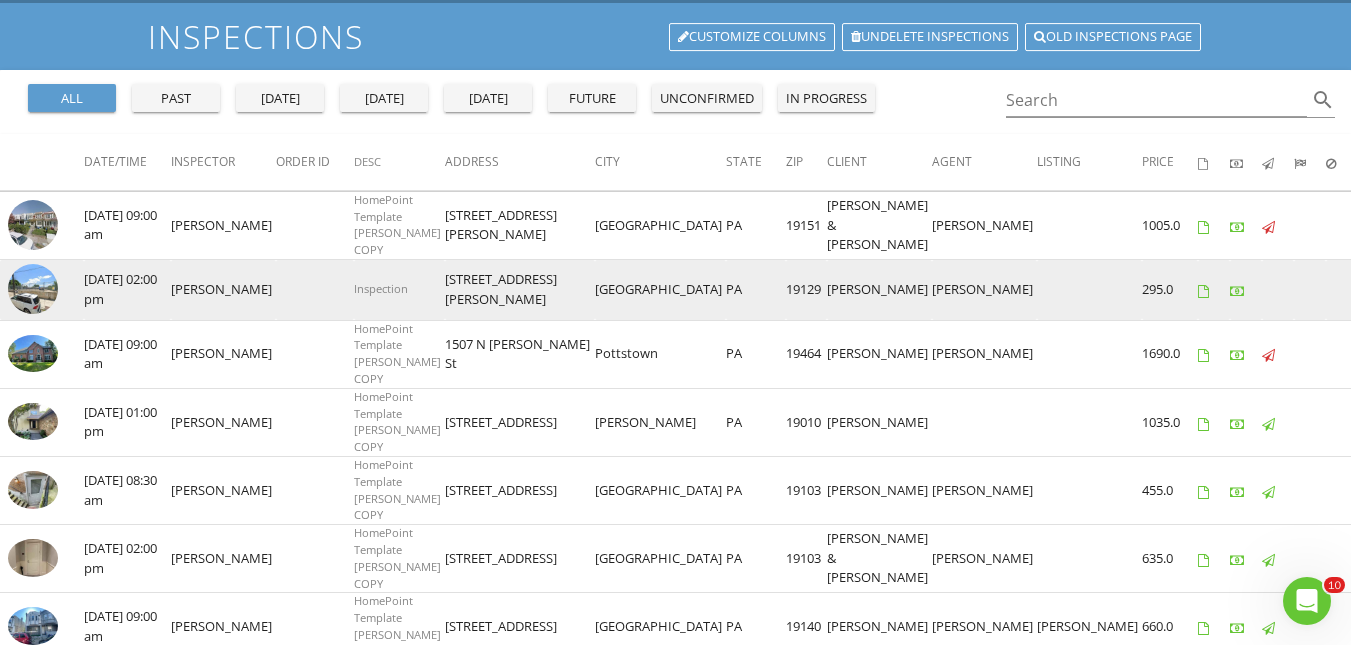click at bounding box center (33, 289) 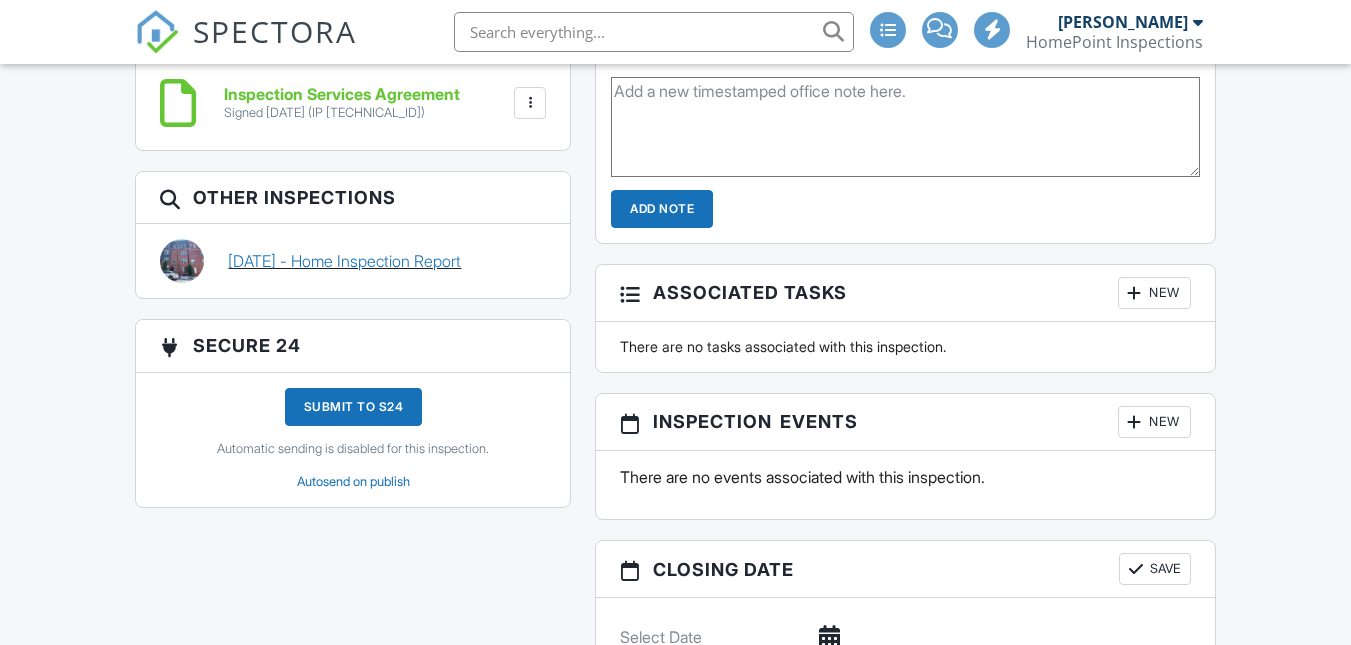 scroll, scrollTop: 1630, scrollLeft: 0, axis: vertical 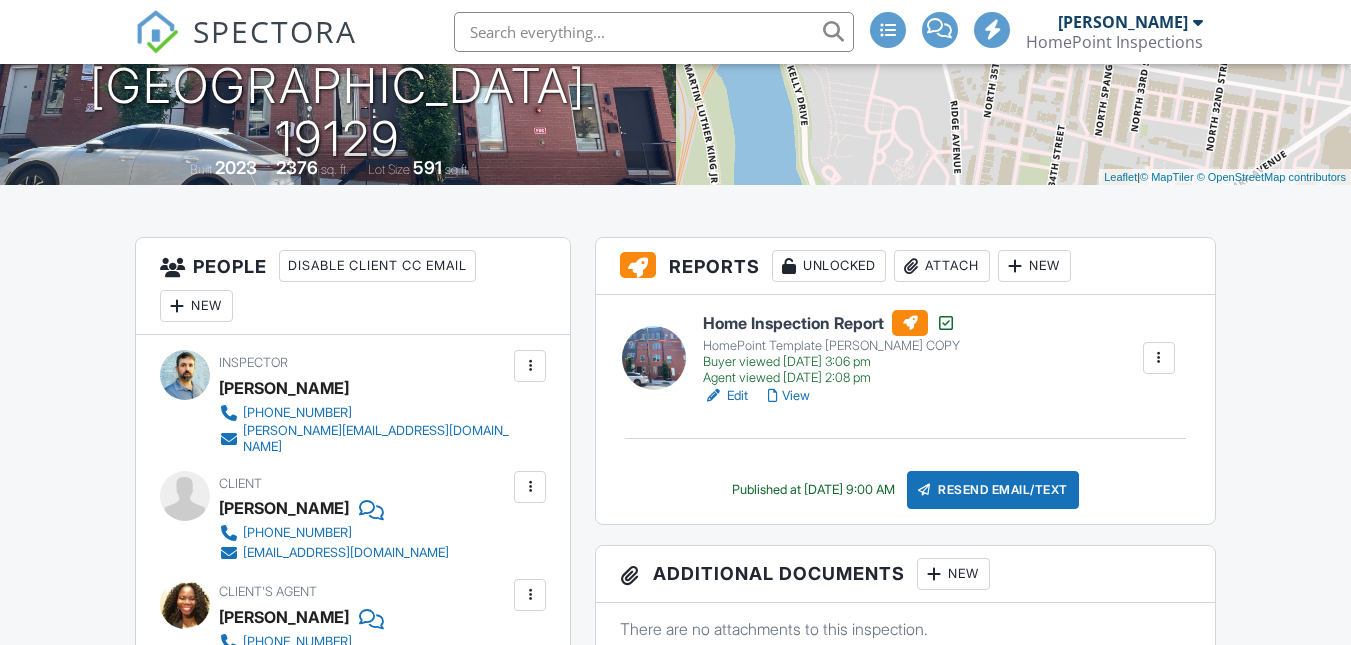 click at bounding box center (1159, 358) 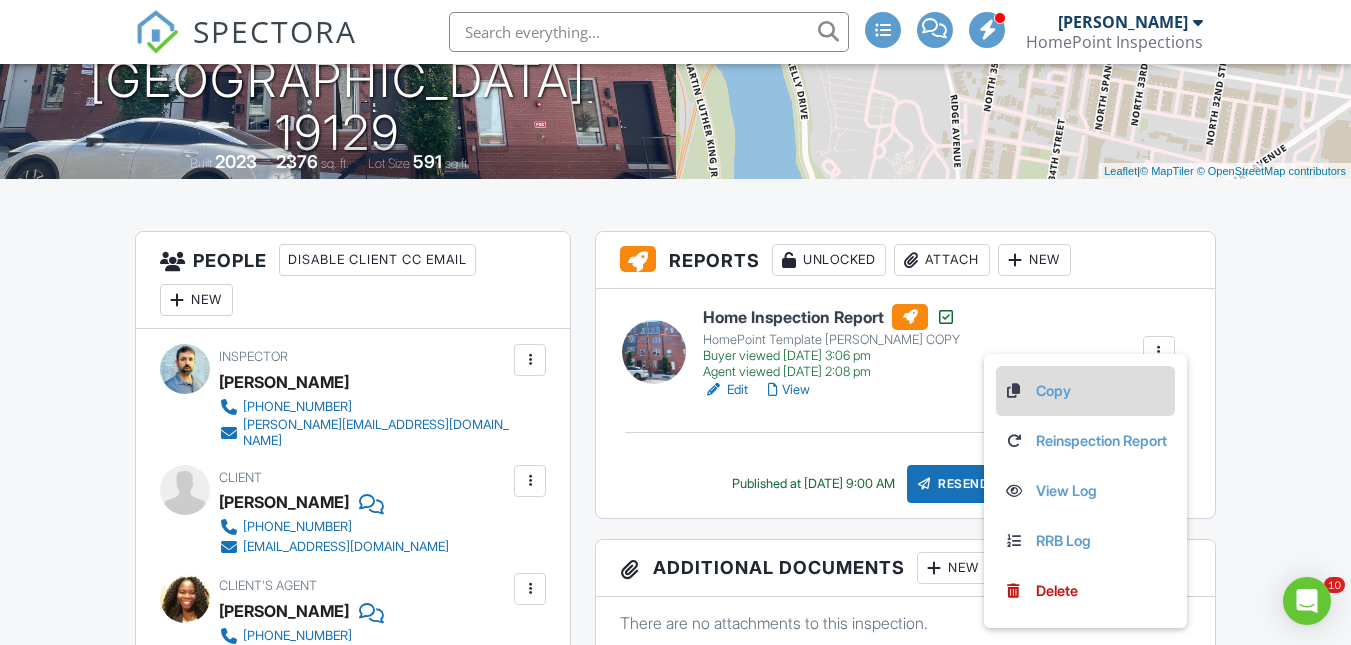 scroll, scrollTop: 218, scrollLeft: 0, axis: vertical 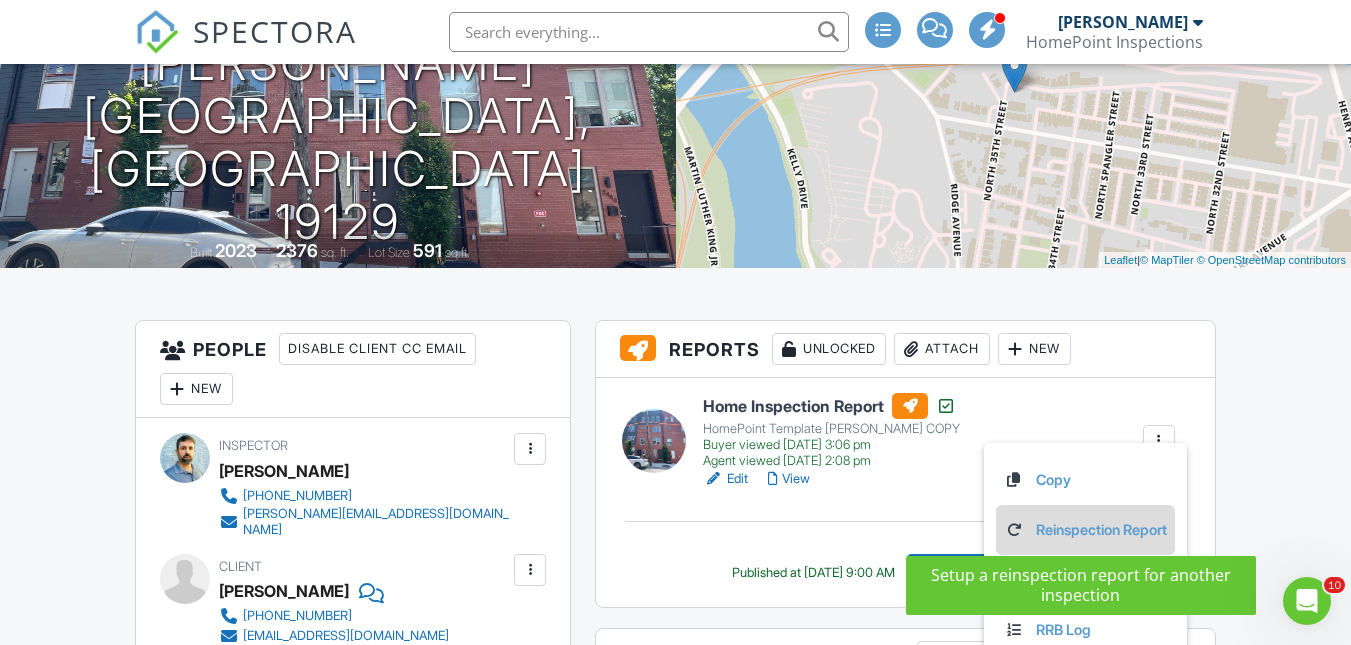 click on "Reinspection Report" at bounding box center (1085, 530) 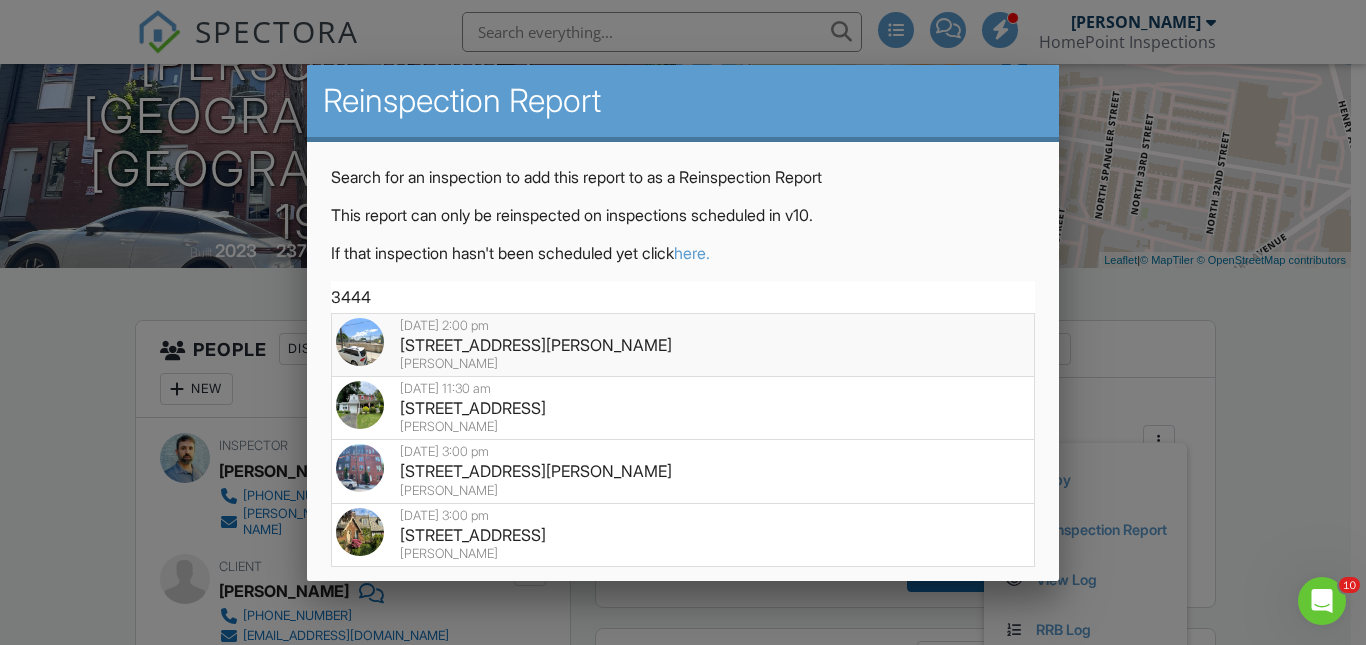 click on "3444 W Westmoreland St, Philadelphia, PA 19129" at bounding box center (682, 345) 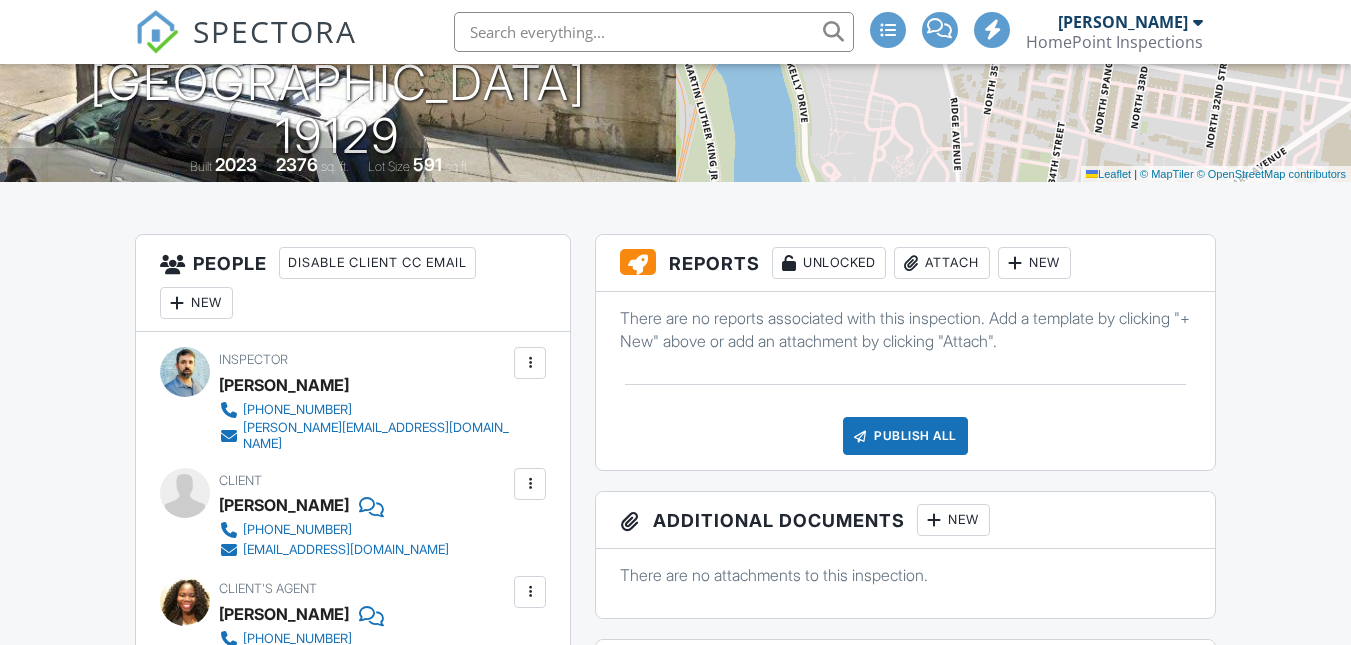 scroll, scrollTop: 352, scrollLeft: 0, axis: vertical 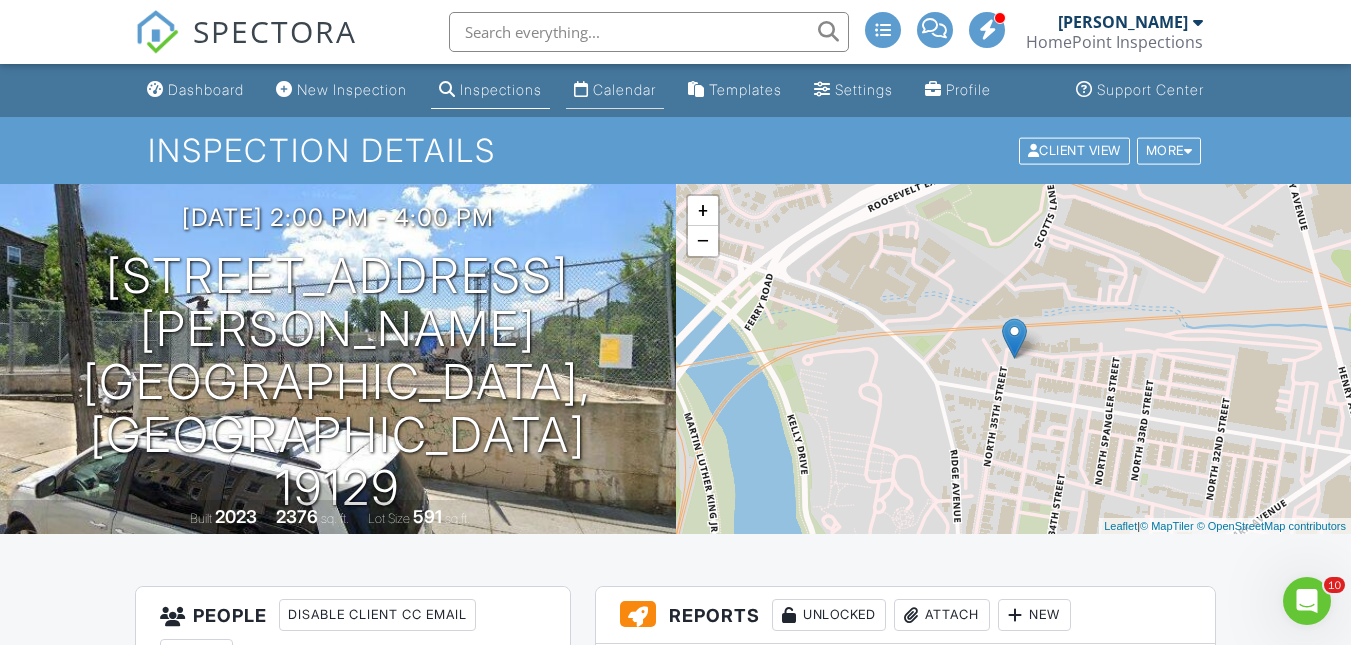 click on "Calendar" at bounding box center [624, 89] 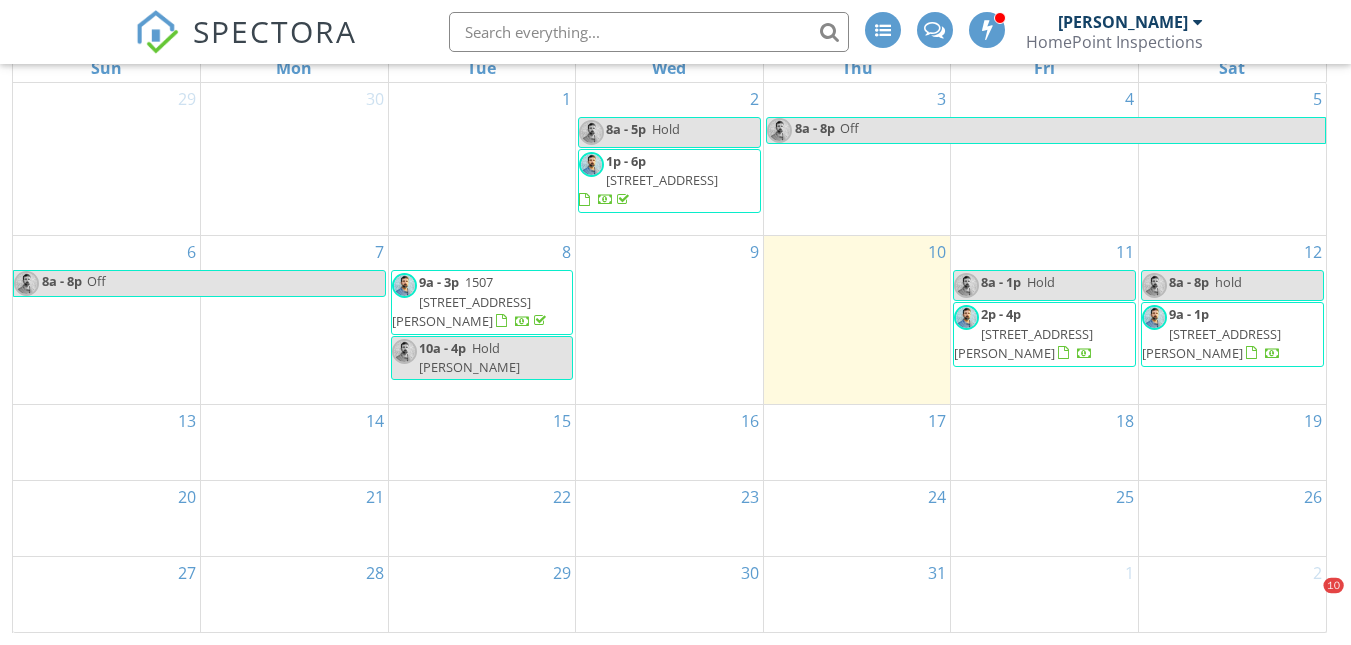 scroll, scrollTop: 266, scrollLeft: 0, axis: vertical 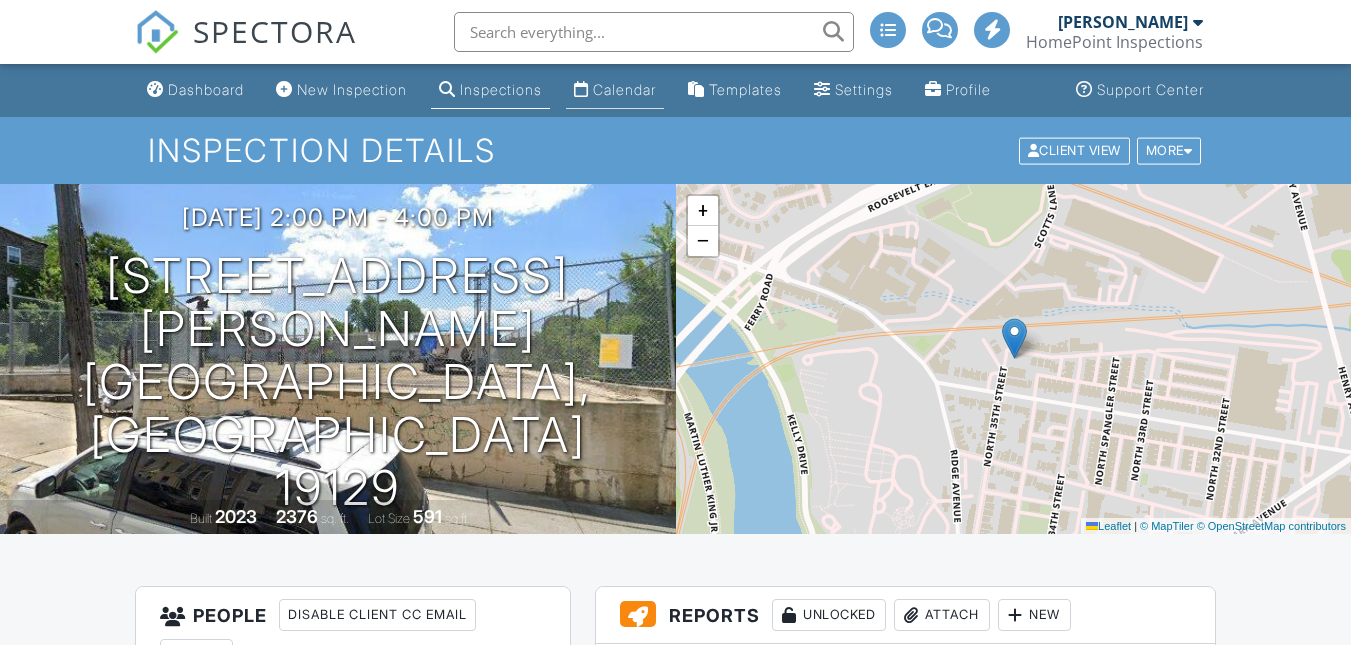 click on "Calendar" at bounding box center [624, 89] 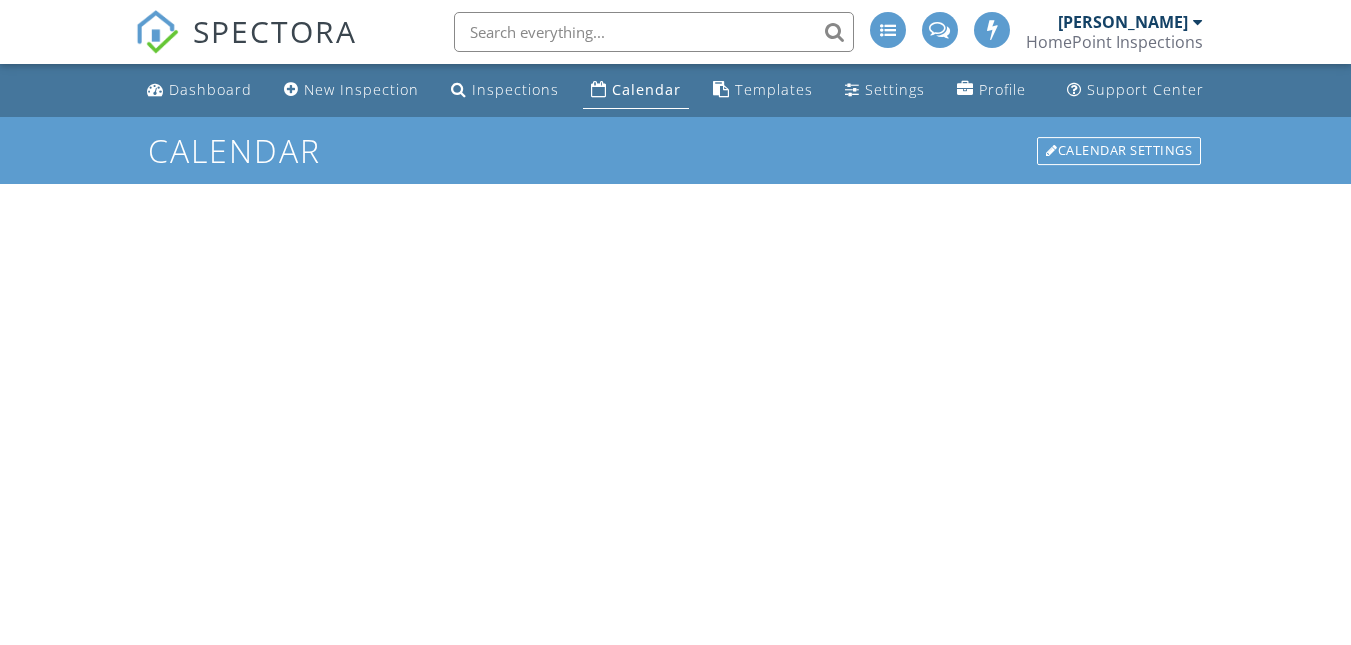 scroll, scrollTop: 0, scrollLeft: 0, axis: both 